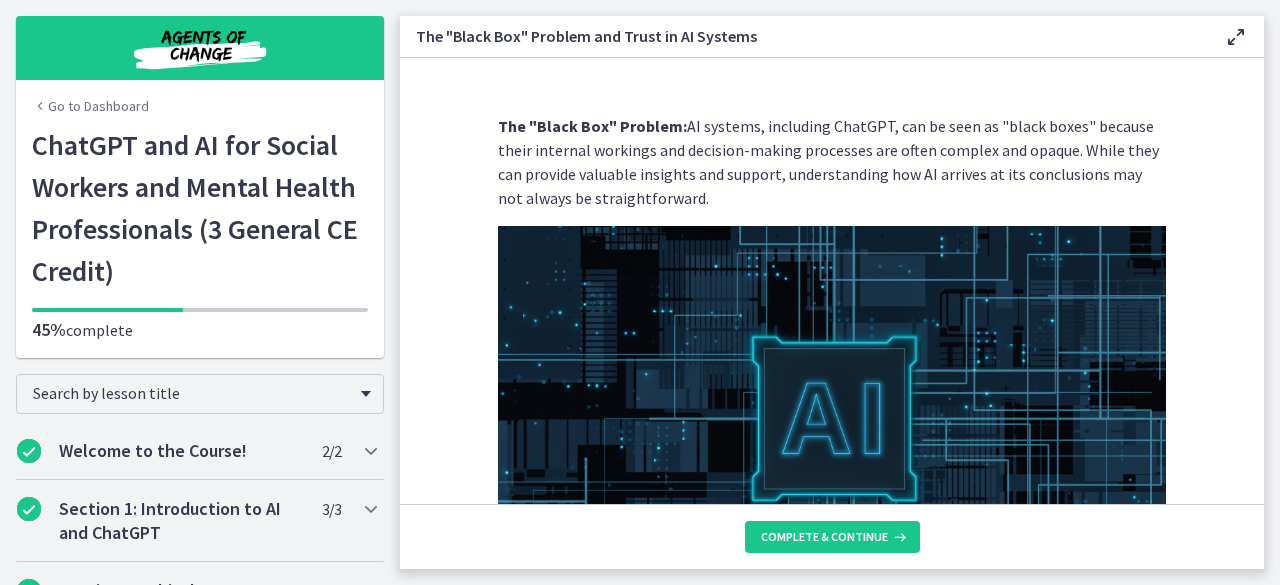 scroll, scrollTop: 0, scrollLeft: 0, axis: both 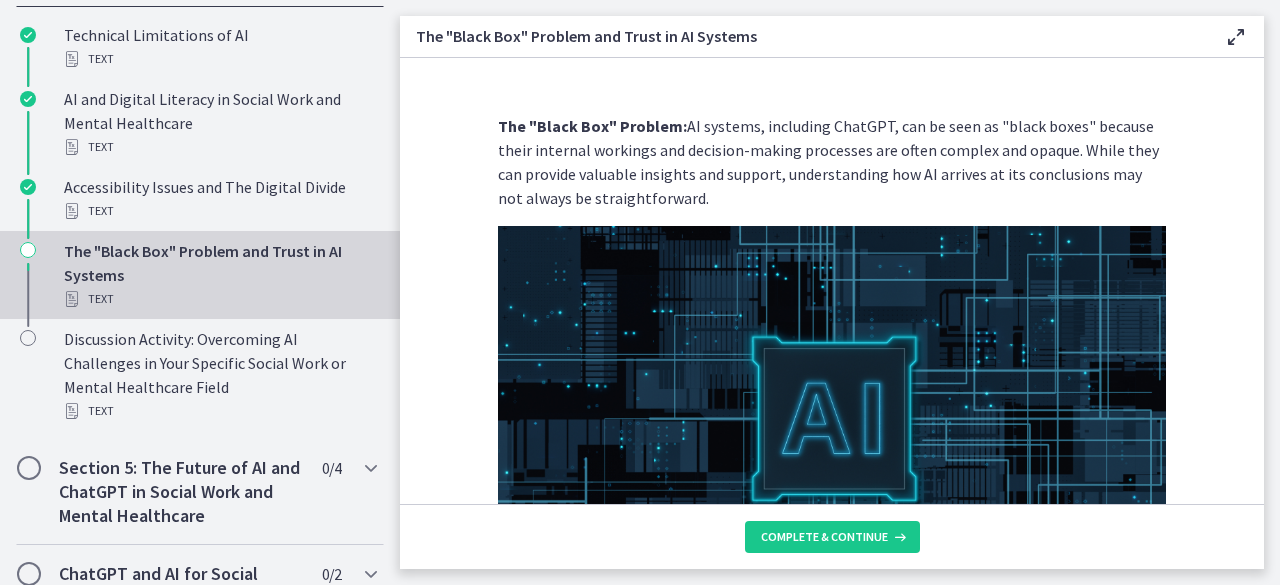 click on "The "Black Box" Problem:  AI systems, including ChatGPT, can be seen as "black boxes" because their internal workings and decision-making processes are often complex and opaque. While they can provide valuable insights and support, understanding how AI arrives at its conclusions may not always be straightforward.
In a non-technical manner, the "black box" problem refers to the challenge of comprehending the intricate inner workings of AI systems, making it difficult to explain how and why certain decisions or responses are generated. This lack of transparency can raise concerns about accountability, potential biases, and the reliability of AI-generated outputs.
Implications for Social Workers:
Trust and Reliability
Transparency and Accountability
Ethical Considerations
Client-Centered Approach
Ongoing Learning and Reflection" at bounding box center (832, 281) 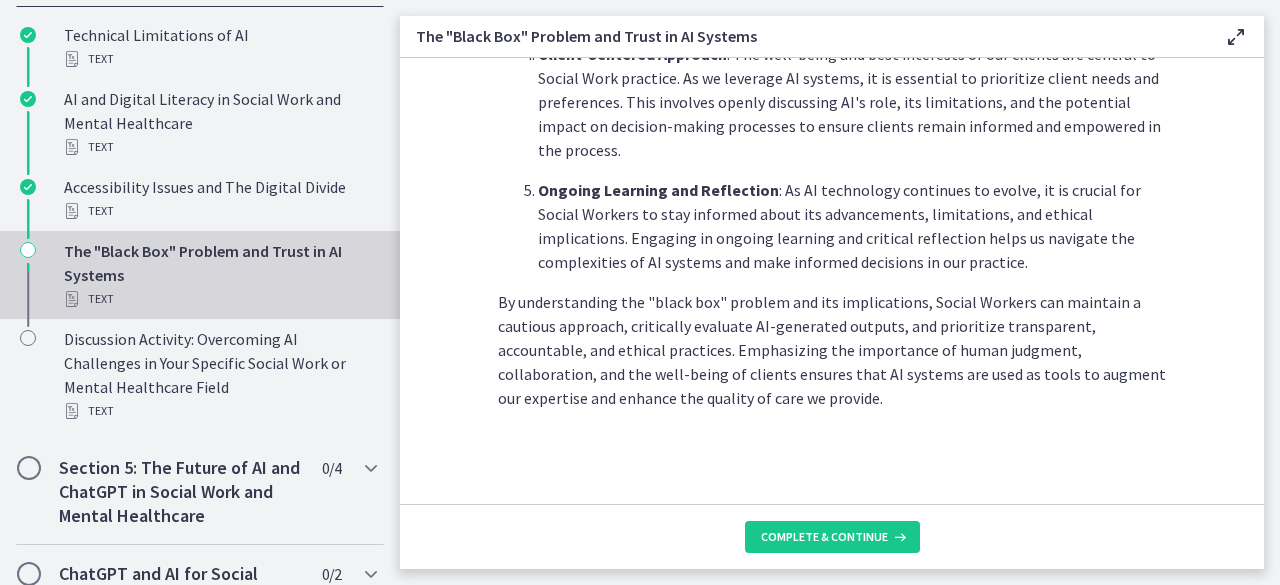 scroll, scrollTop: 1137, scrollLeft: 0, axis: vertical 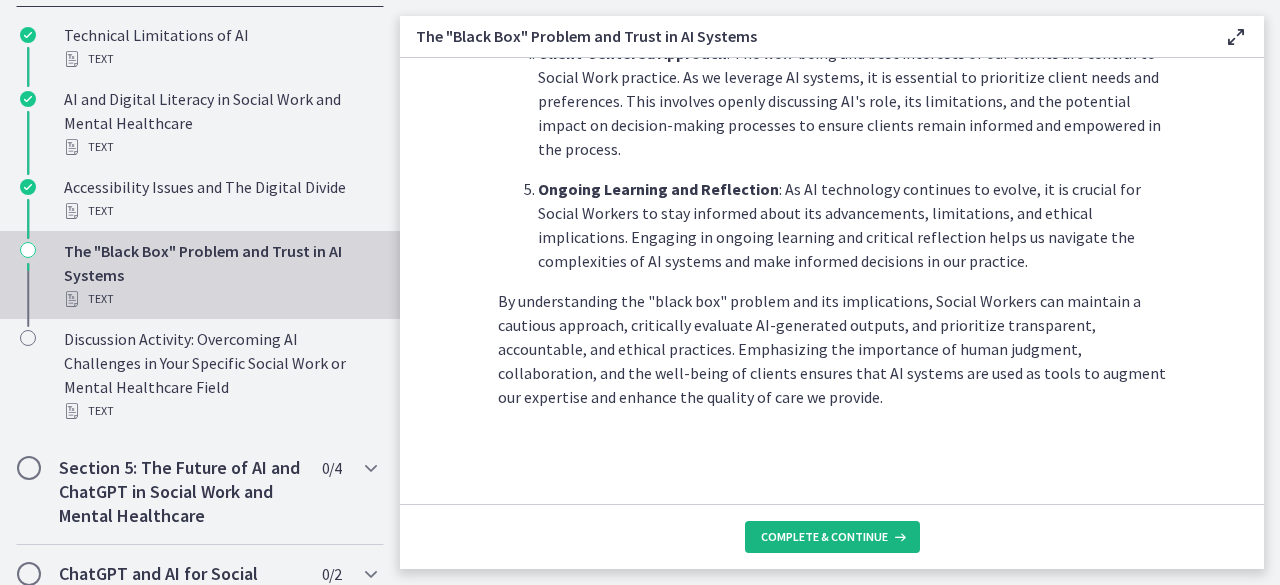 click on "Complete & continue" at bounding box center (824, 537) 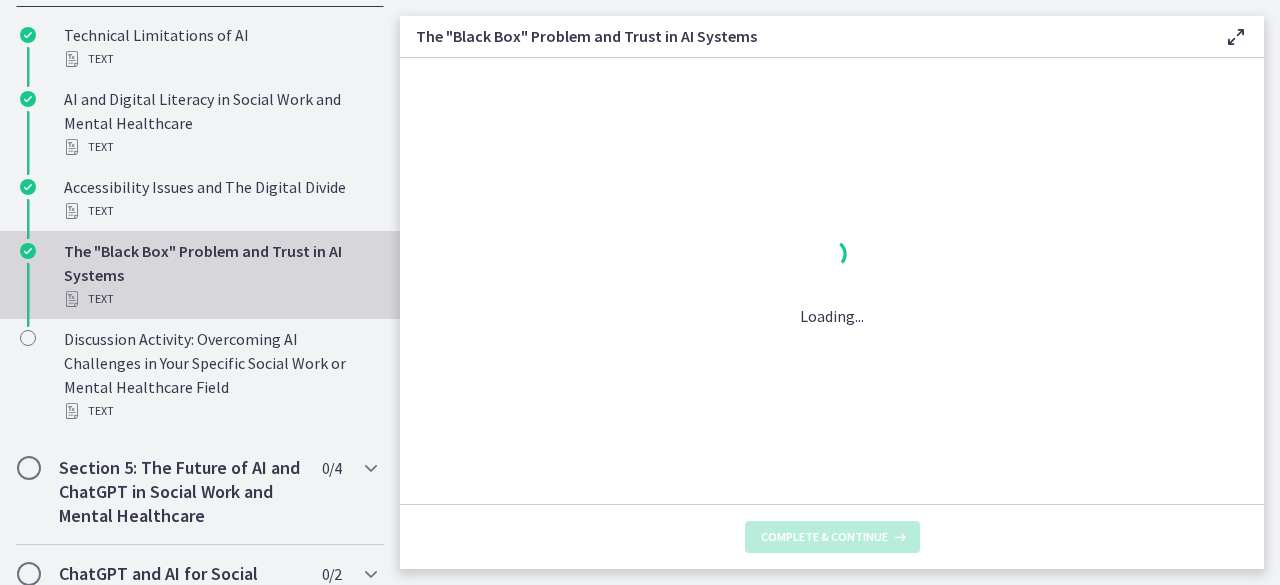 scroll, scrollTop: 0, scrollLeft: 0, axis: both 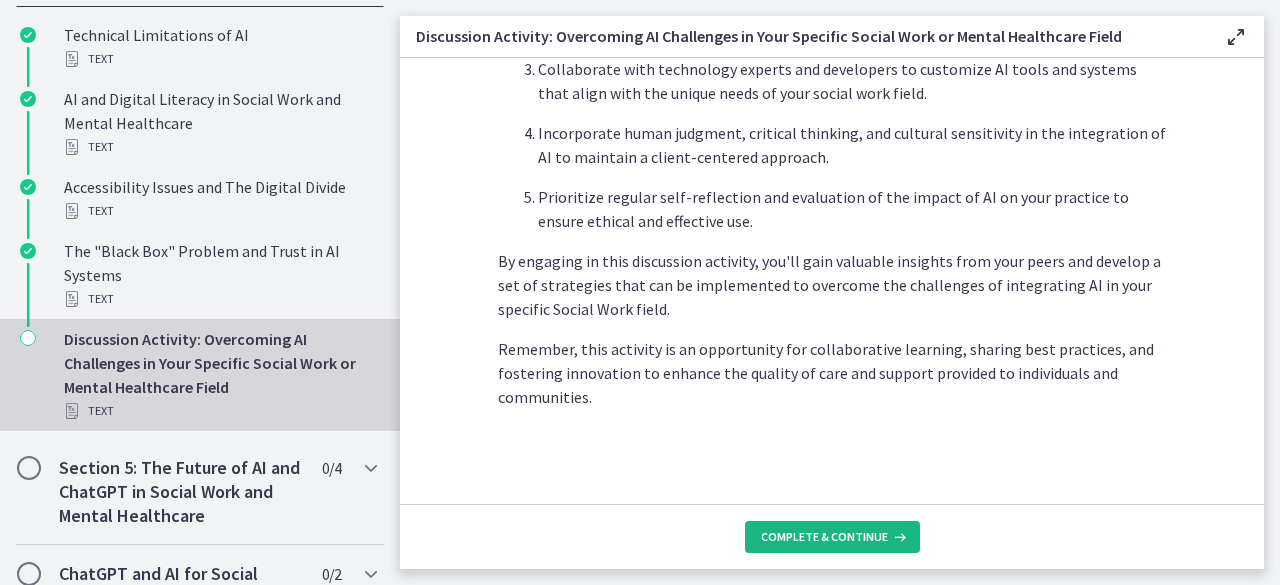 click on "Complete & continue" at bounding box center [824, 537] 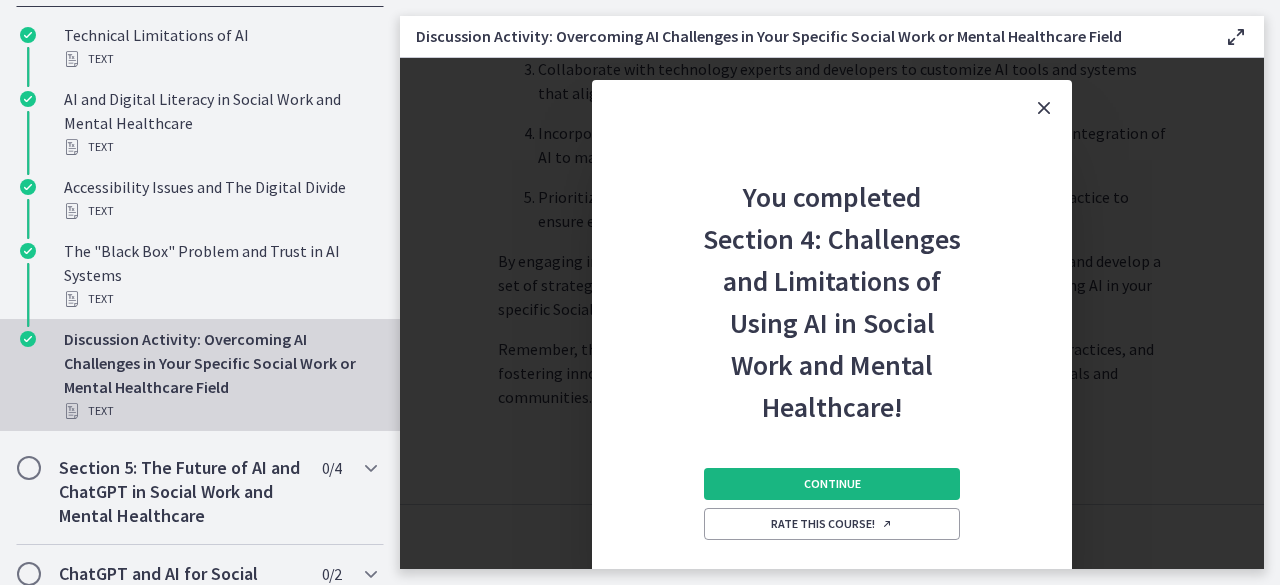 click on "Continue" at bounding box center [832, 484] 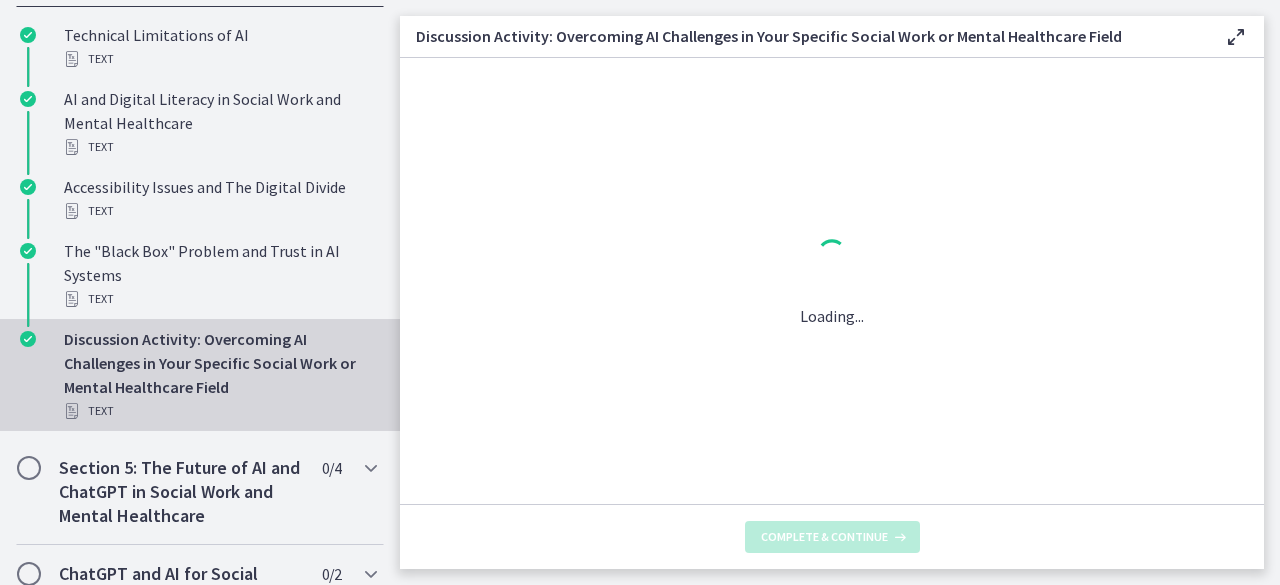 scroll, scrollTop: 0, scrollLeft: 0, axis: both 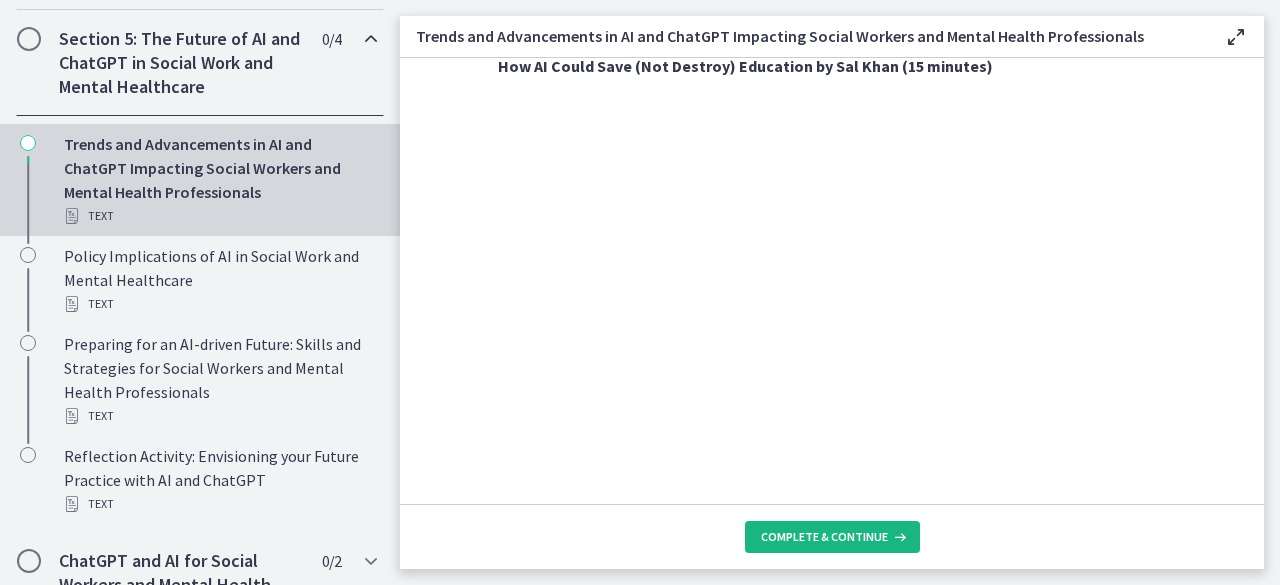 click on "Complete & continue" at bounding box center (824, 537) 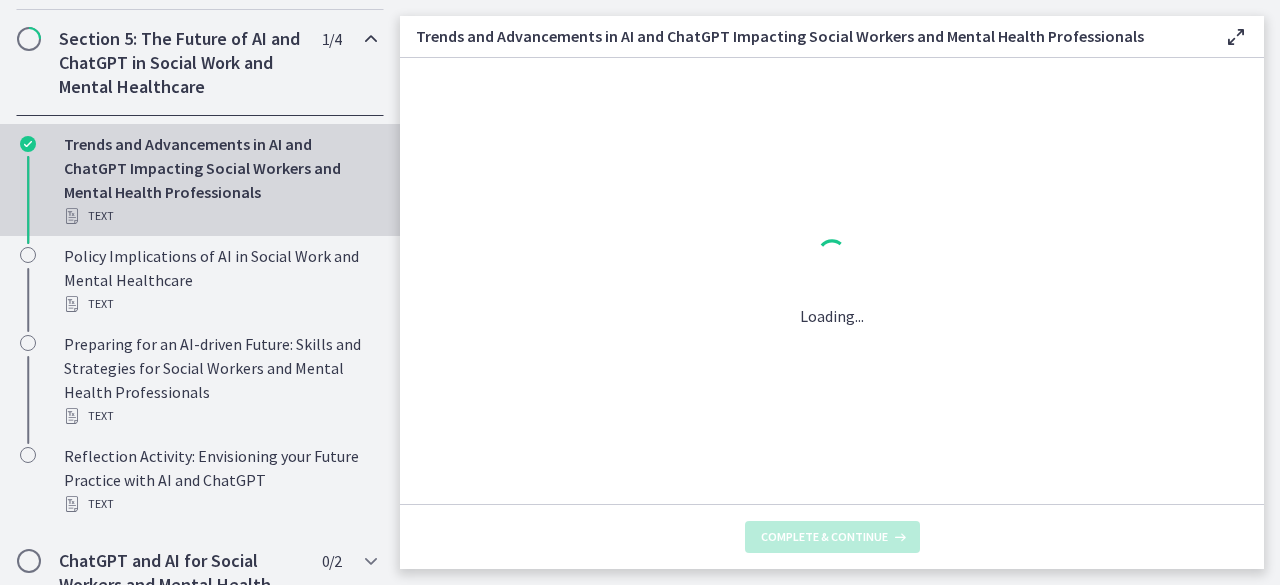 scroll, scrollTop: 0, scrollLeft: 0, axis: both 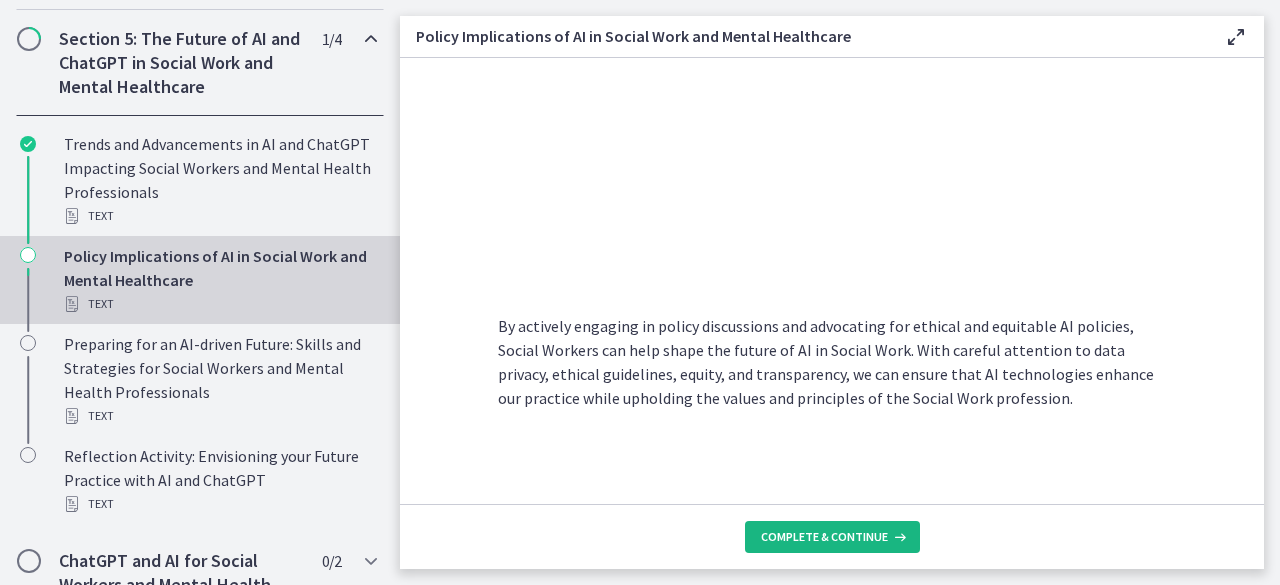 click on "Complete & continue" at bounding box center [824, 537] 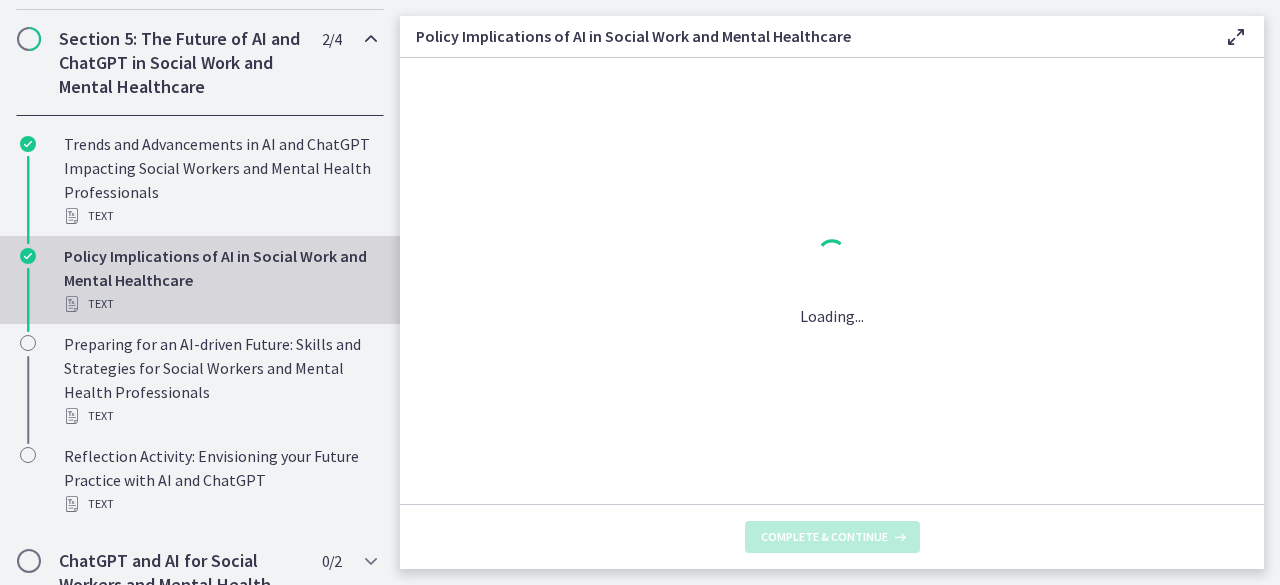 scroll, scrollTop: 0, scrollLeft: 0, axis: both 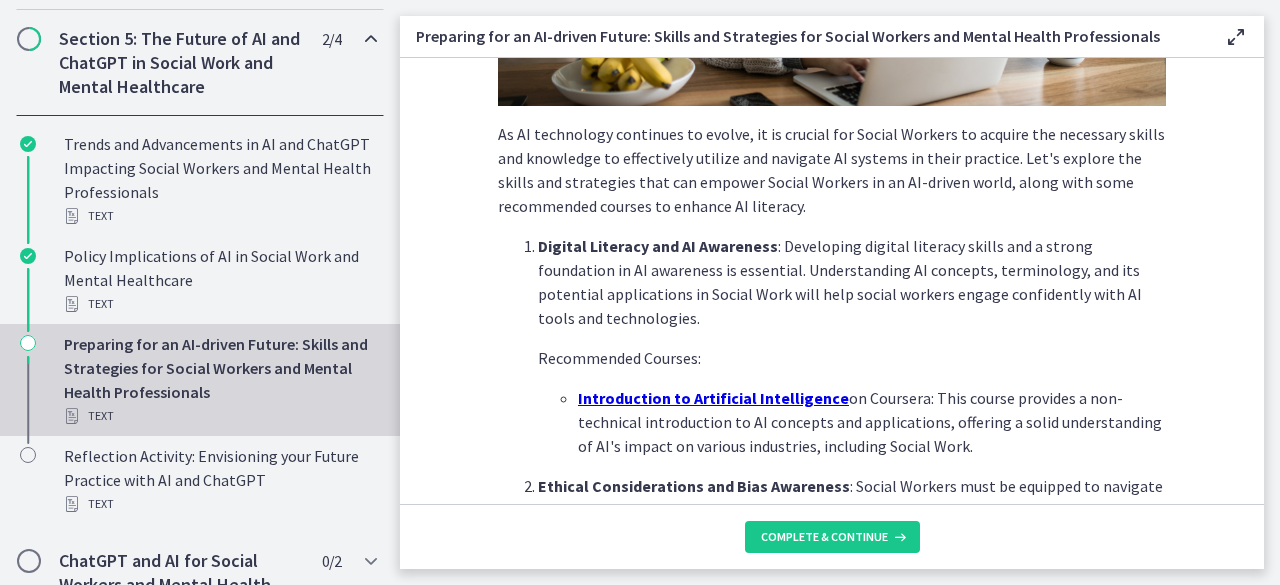click on "Introduction to Artificial Intelligence" at bounding box center [713, 398] 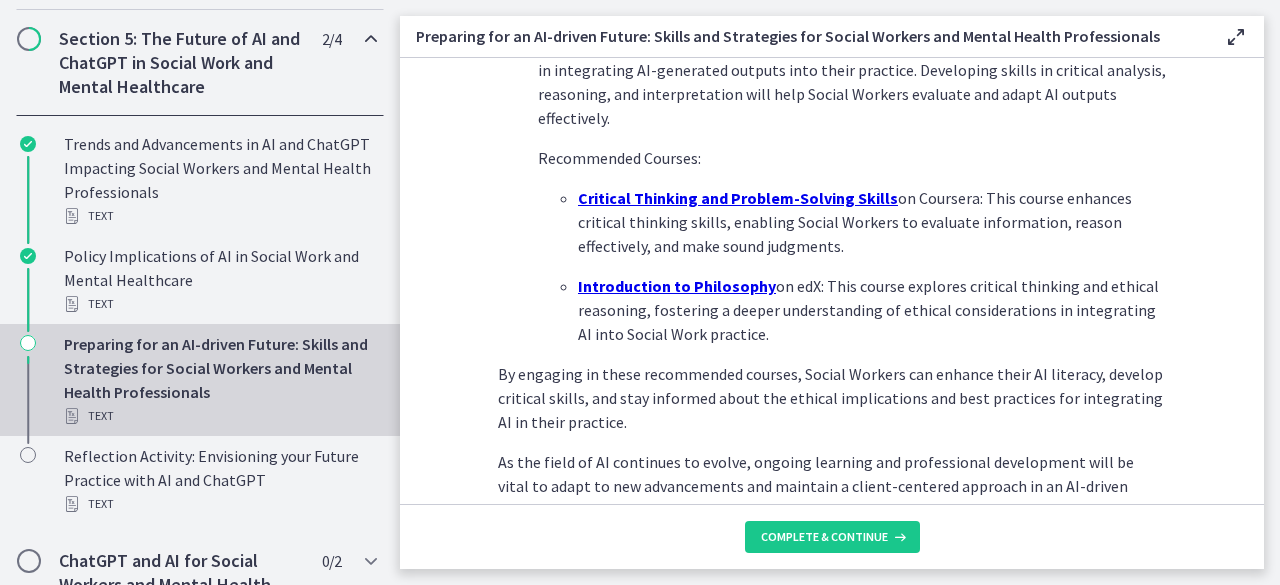 scroll, scrollTop: 1569, scrollLeft: 0, axis: vertical 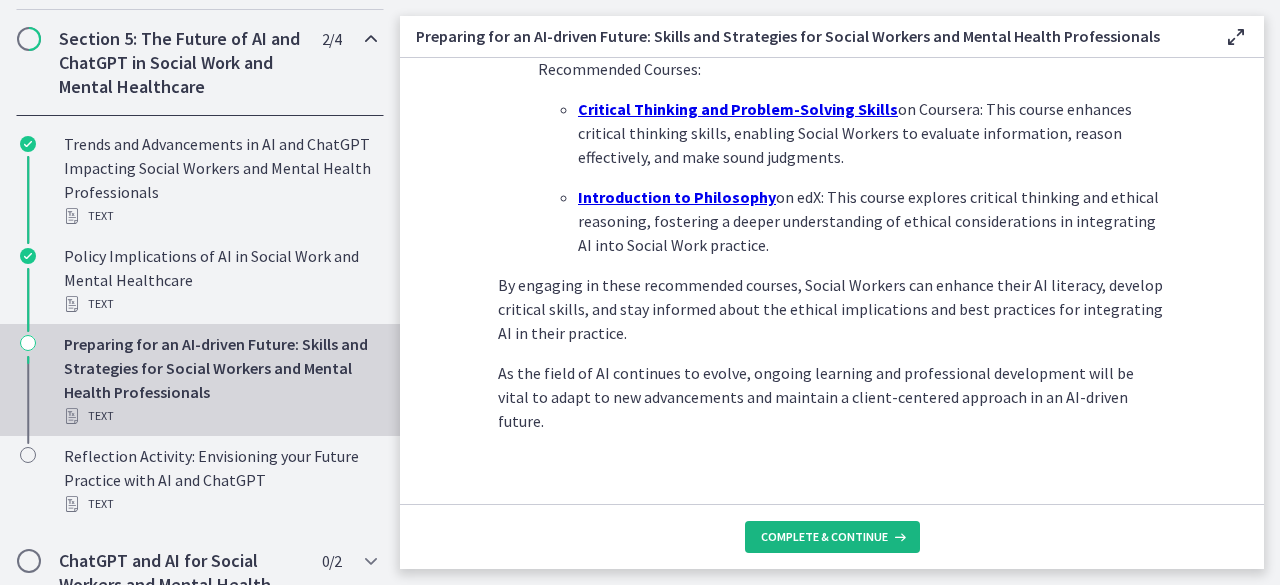 click on "Complete & continue" at bounding box center [824, 537] 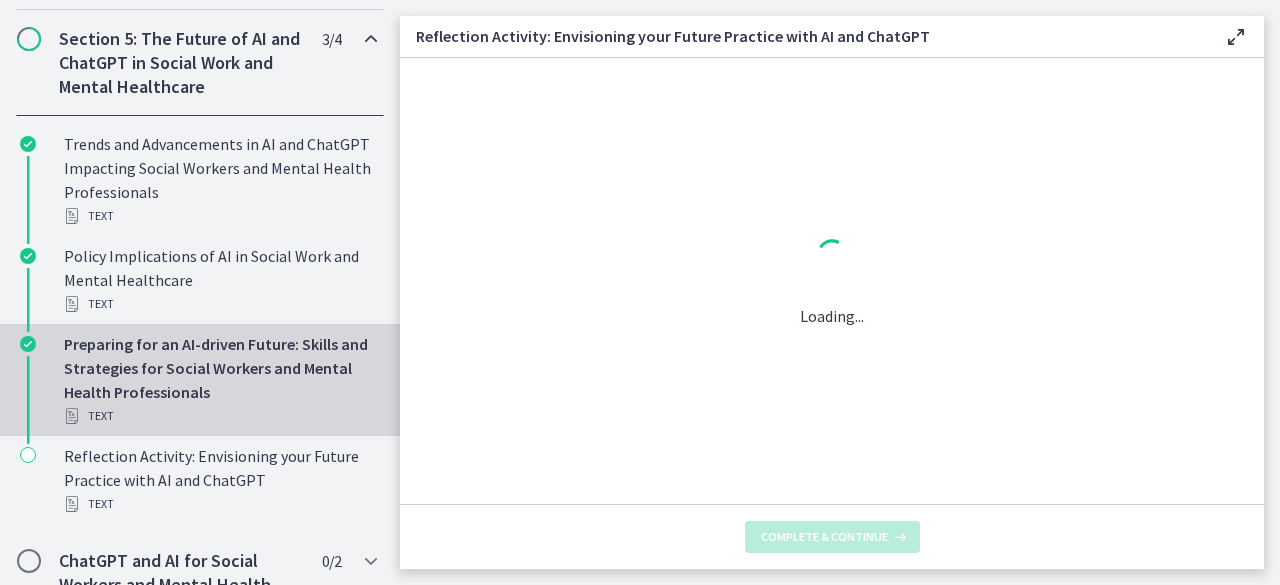 scroll, scrollTop: 0, scrollLeft: 0, axis: both 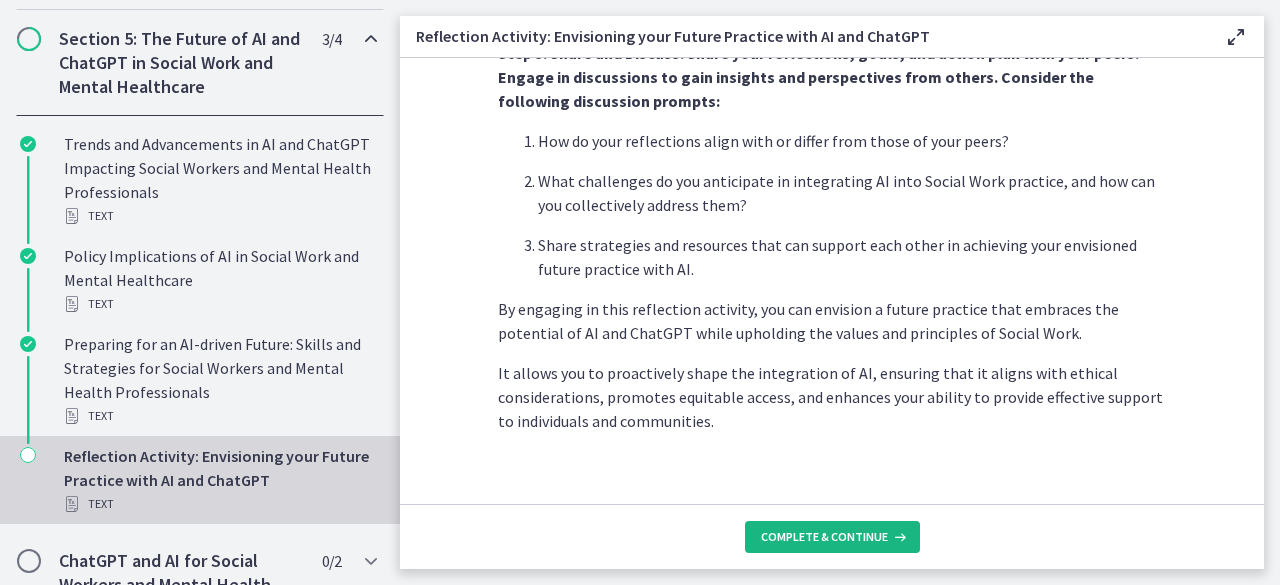 click on "Complete & continue" at bounding box center [832, 537] 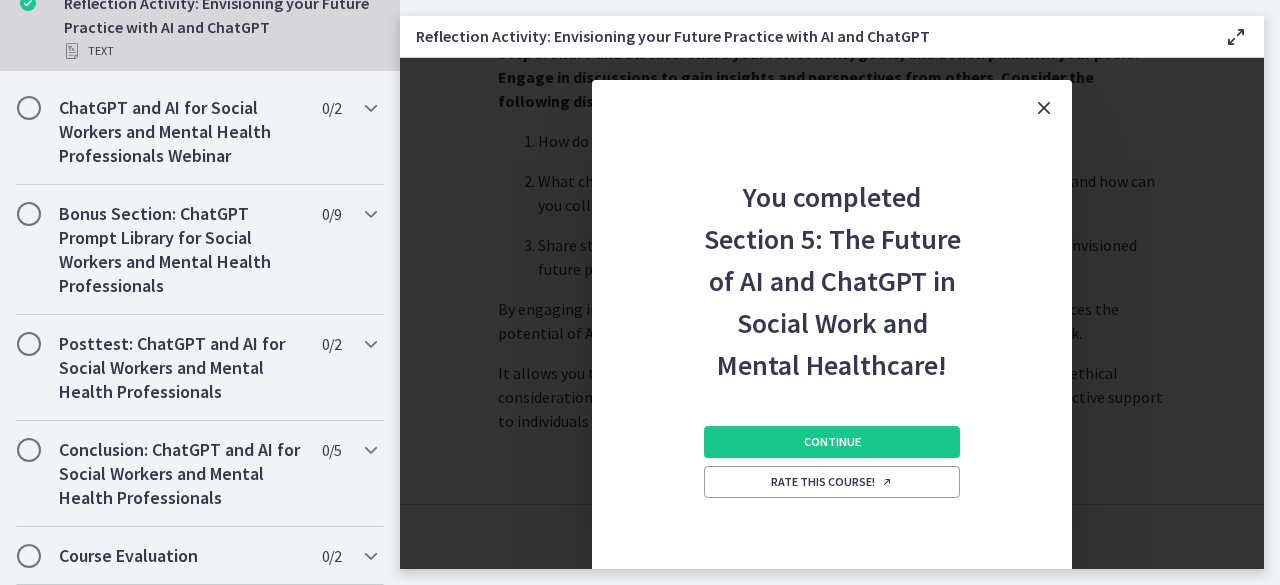 scroll, scrollTop: 1364, scrollLeft: 0, axis: vertical 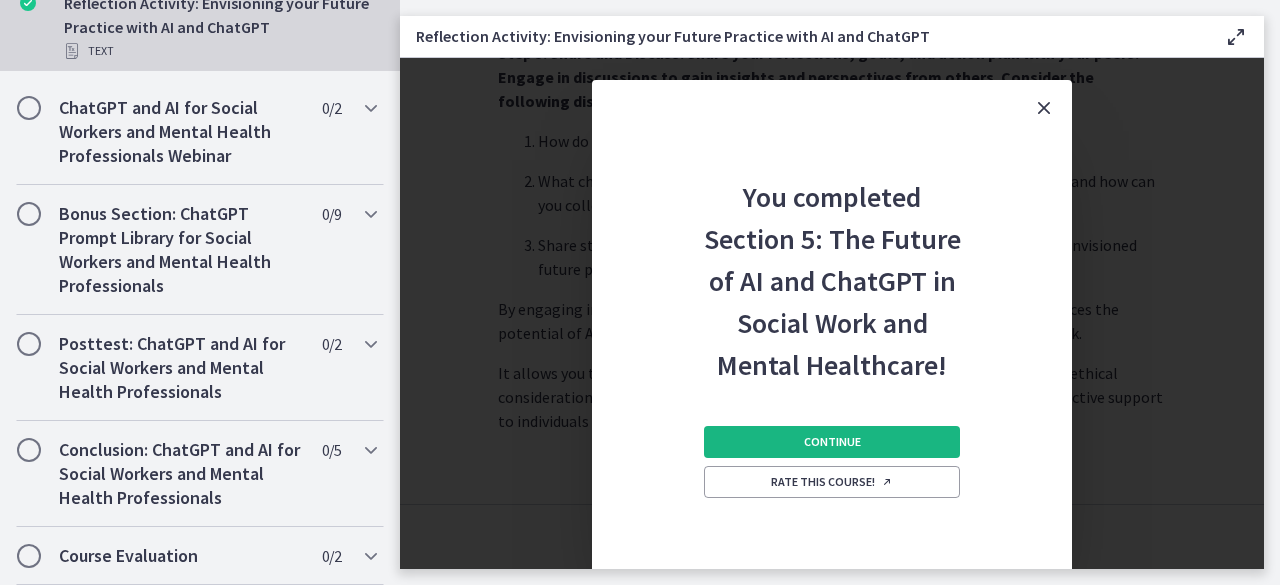 click on "Continue" at bounding box center (832, 442) 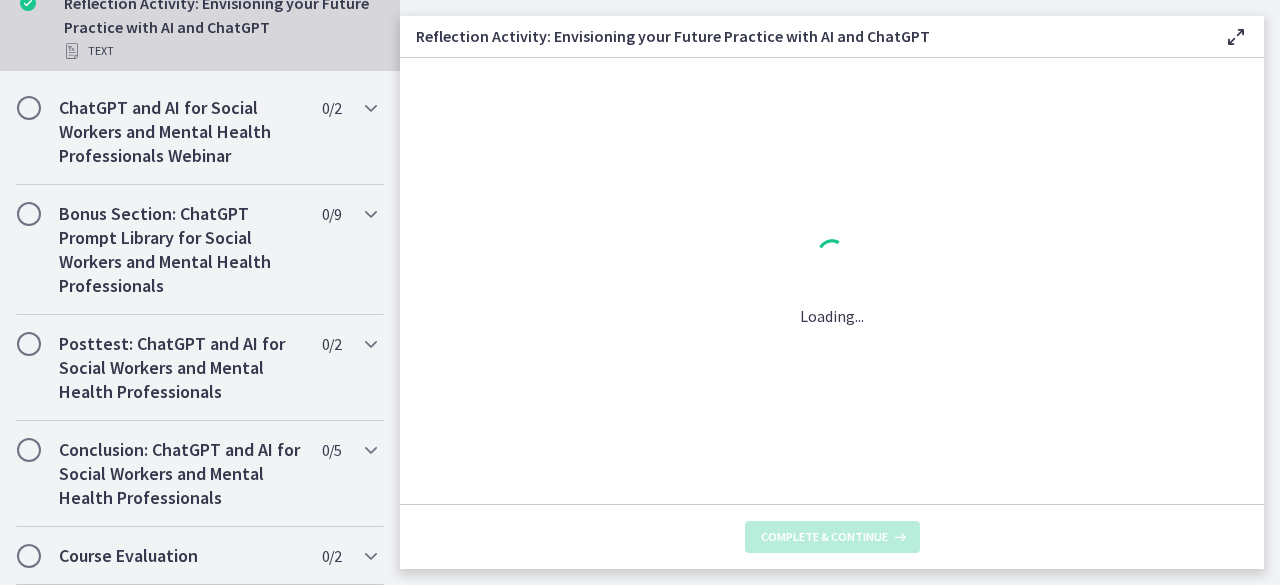 scroll, scrollTop: 0, scrollLeft: 0, axis: both 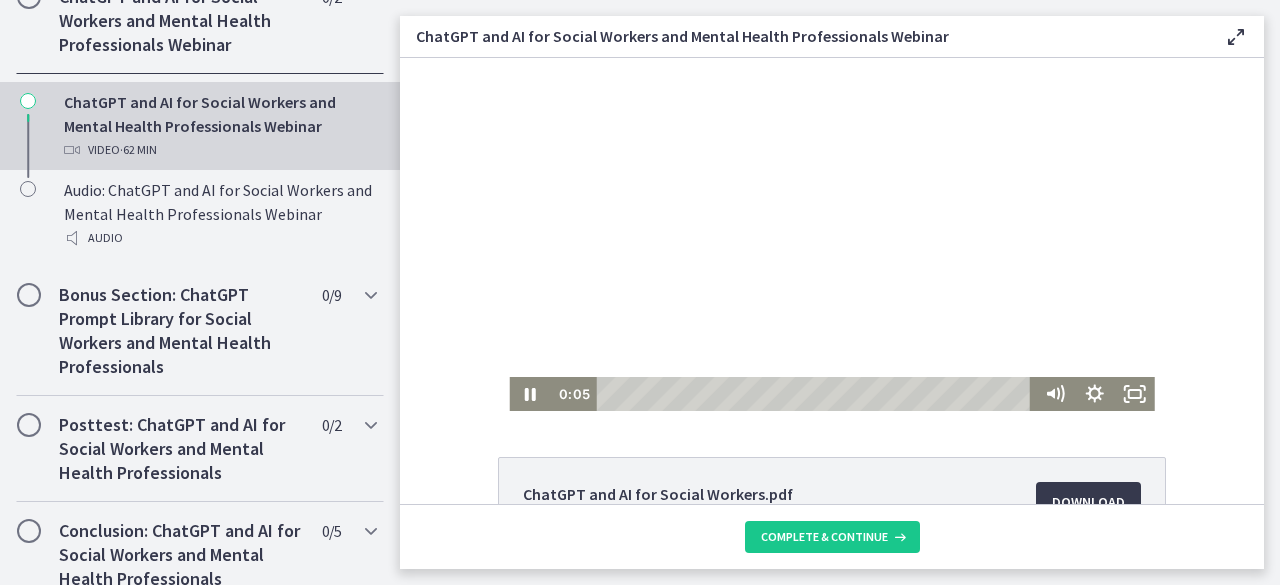 click at bounding box center (831, 234) 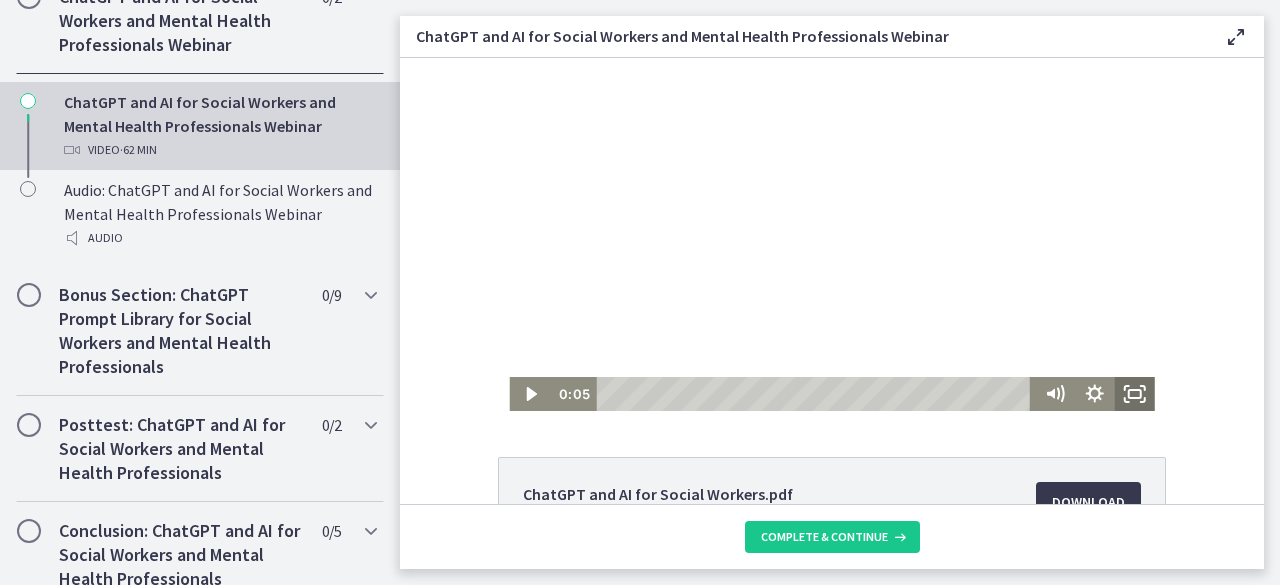 click 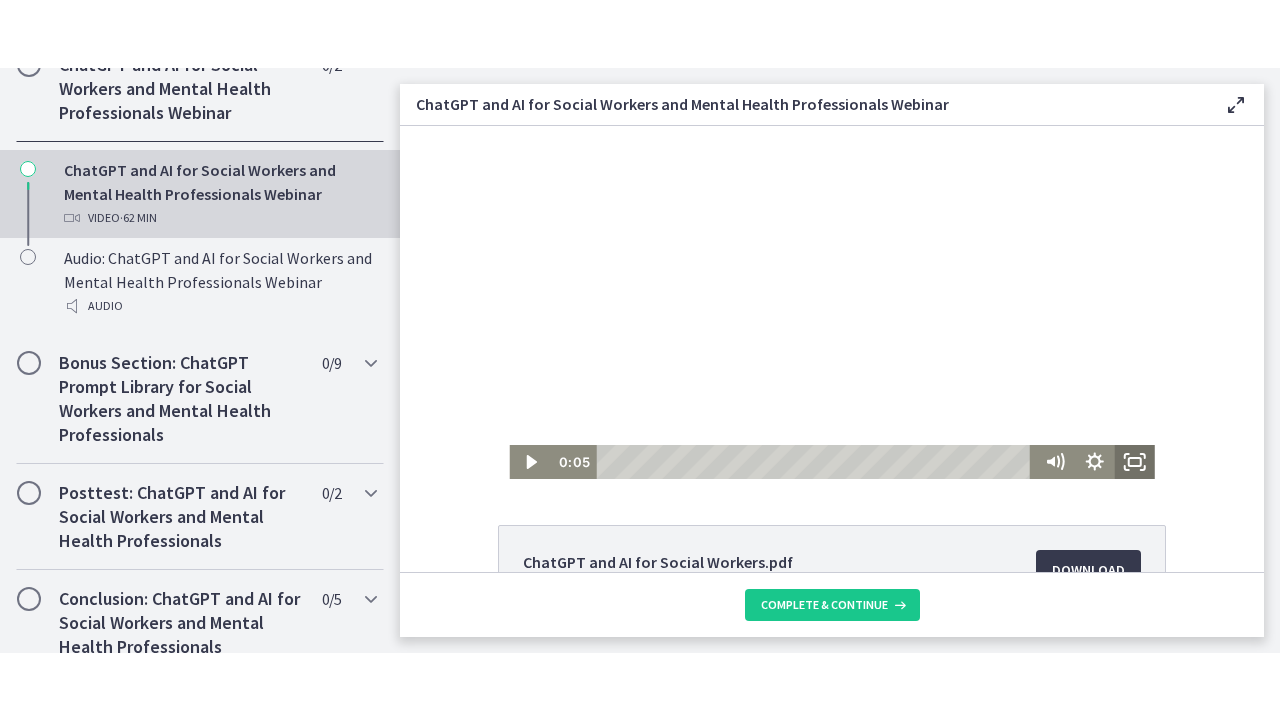 scroll, scrollTop: 1006, scrollLeft: 0, axis: vertical 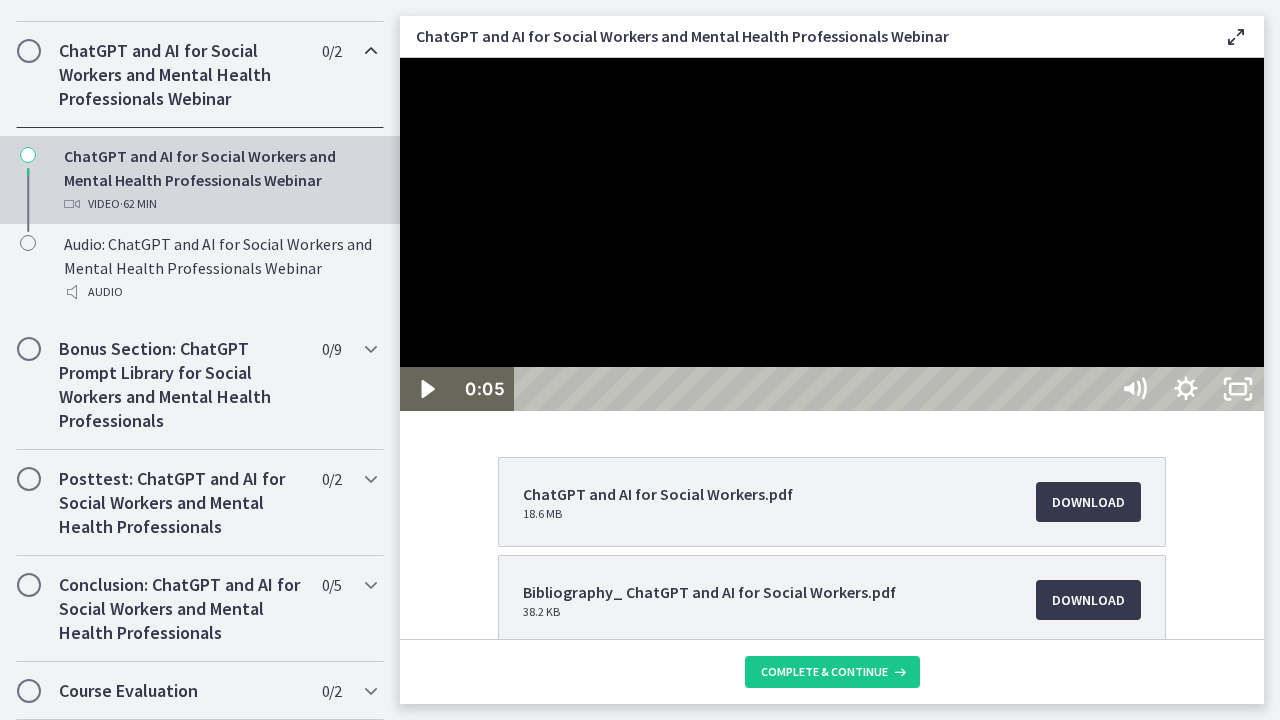 click at bounding box center [832, 234] 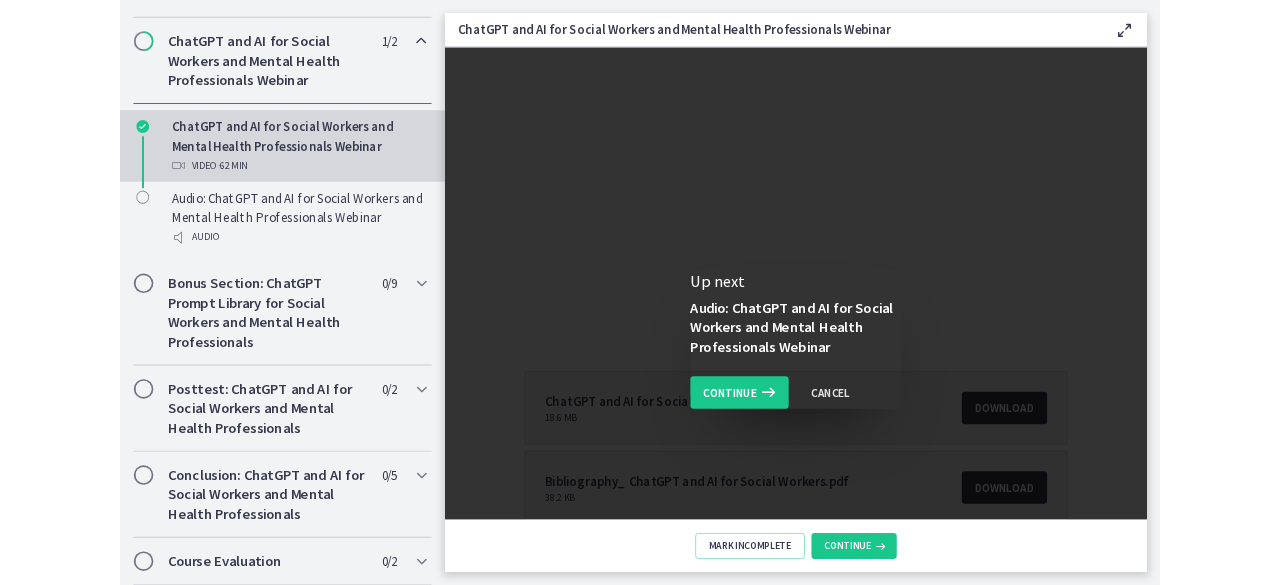 scroll, scrollTop: 0, scrollLeft: 0, axis: both 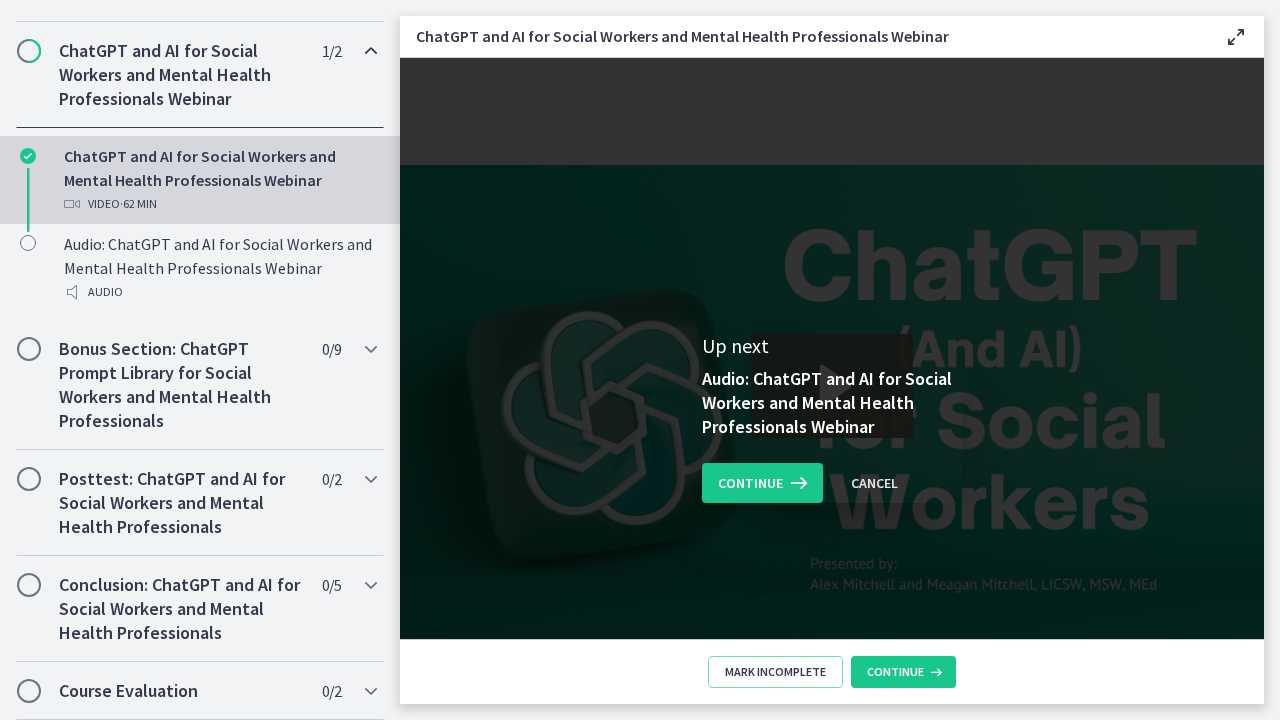 click 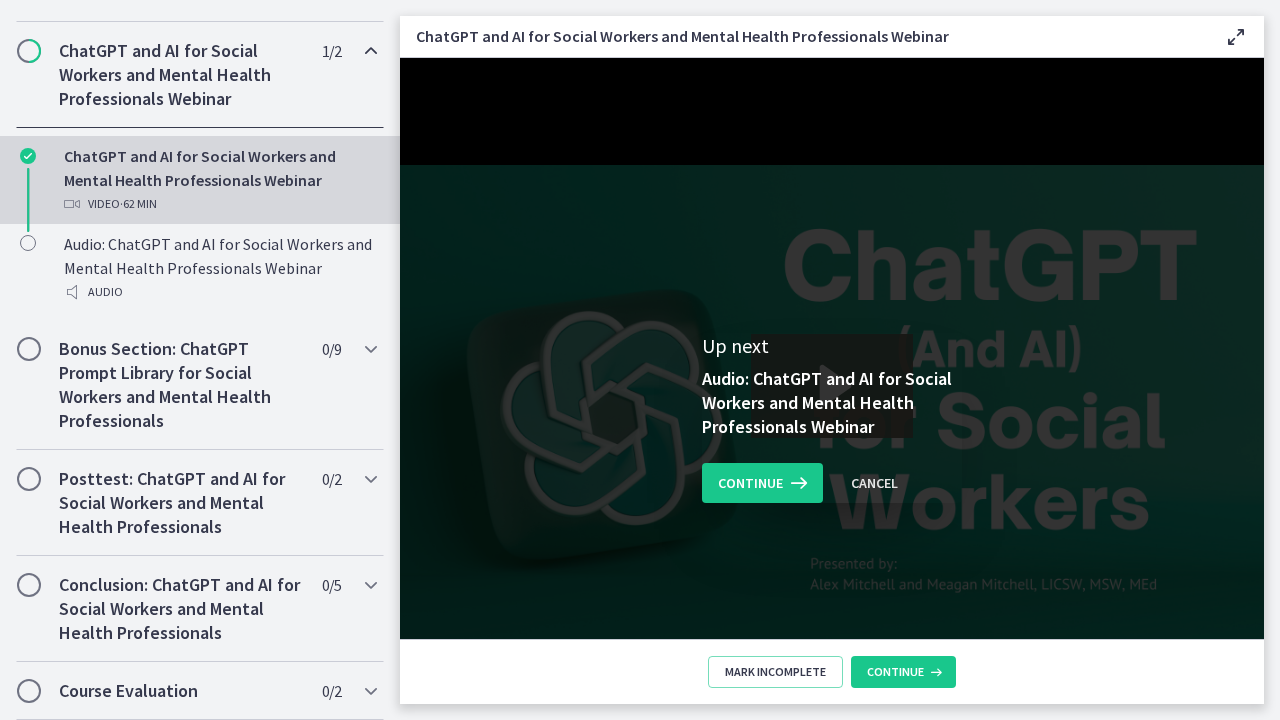 click 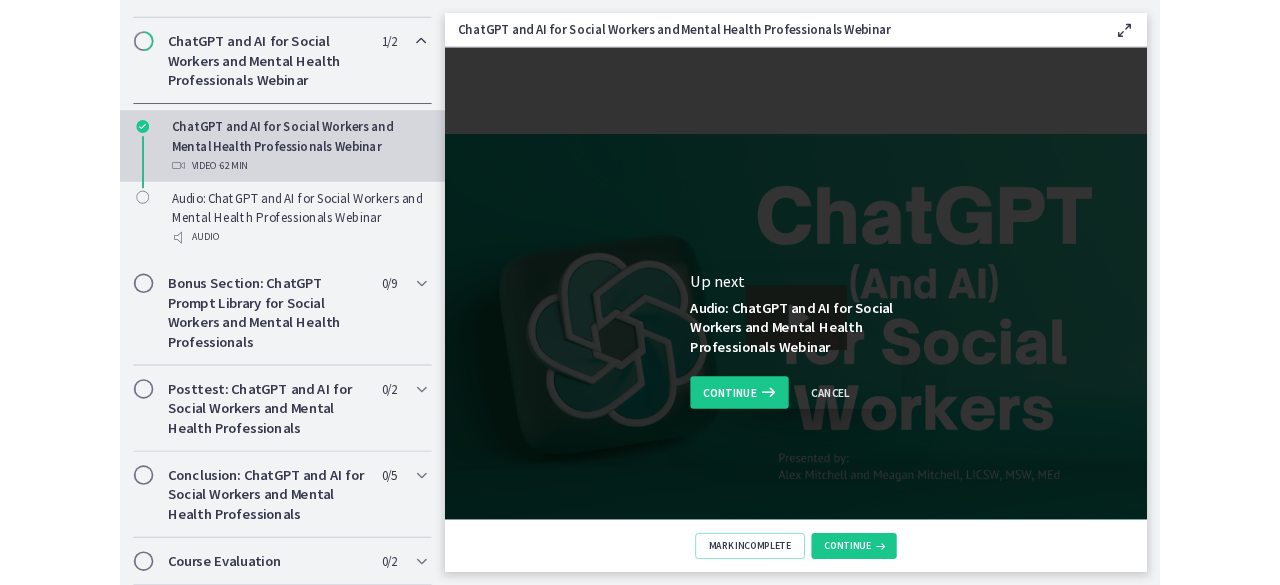 scroll, scrollTop: 1042, scrollLeft: 0, axis: vertical 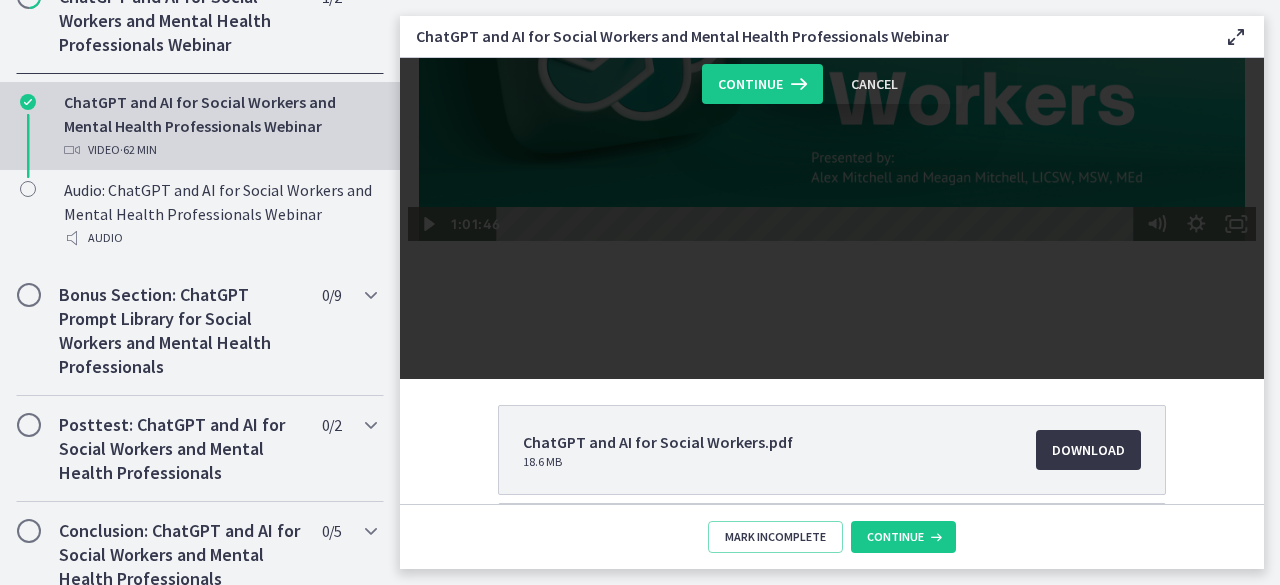 click on "Download
Opens in a new window" at bounding box center [1088, 450] 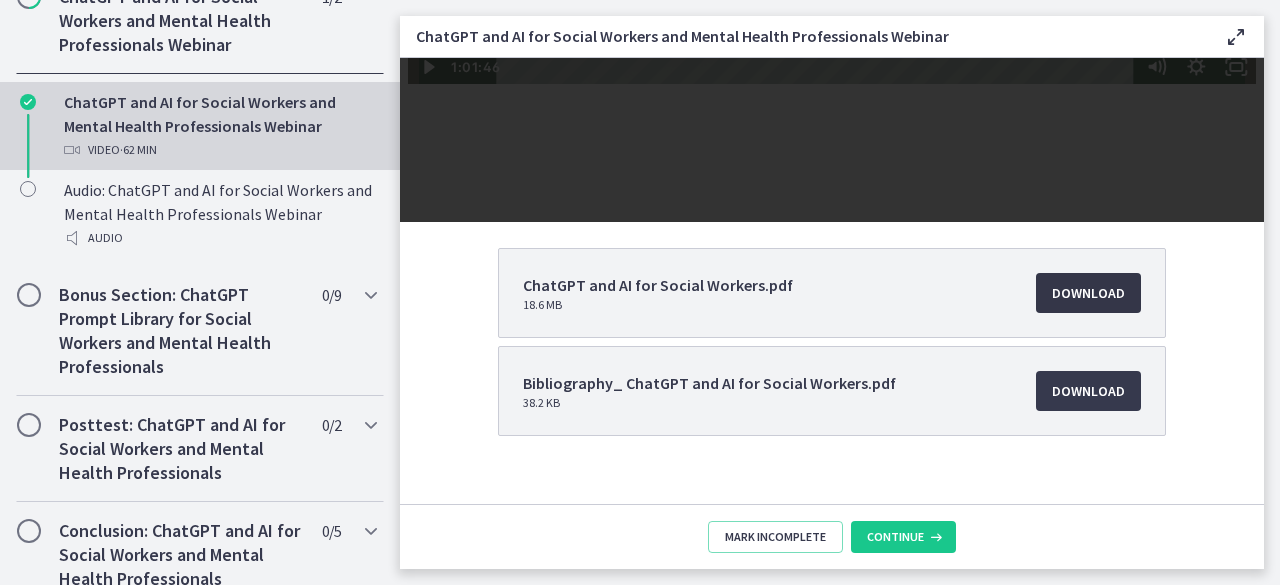scroll, scrollTop: 582, scrollLeft: 0, axis: vertical 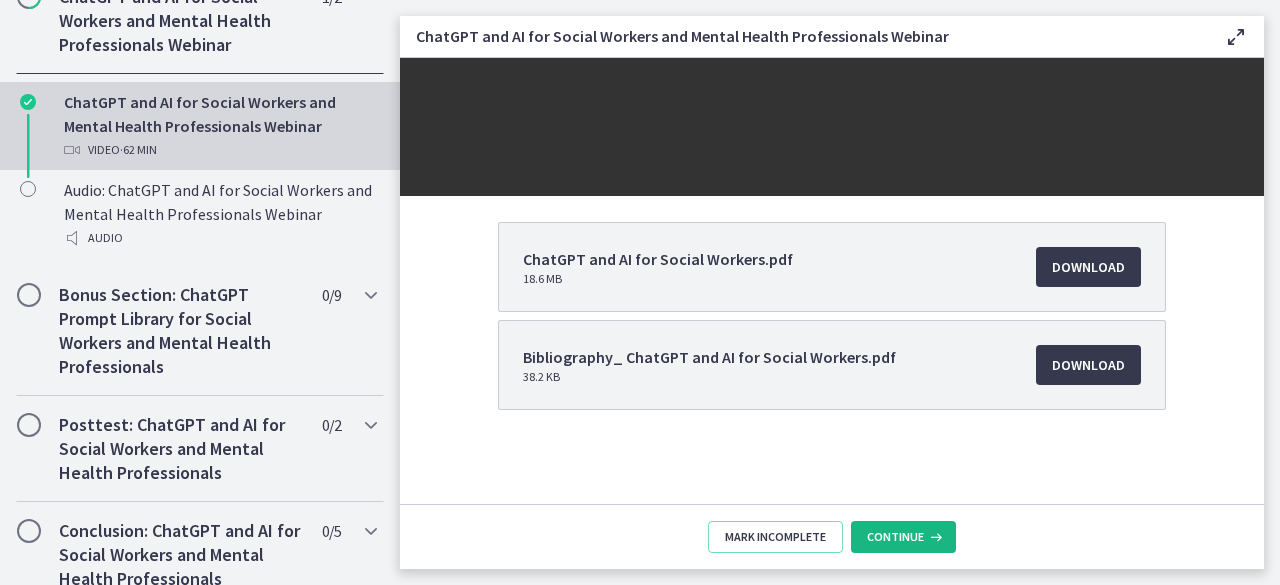 click on "Continue" at bounding box center (903, 537) 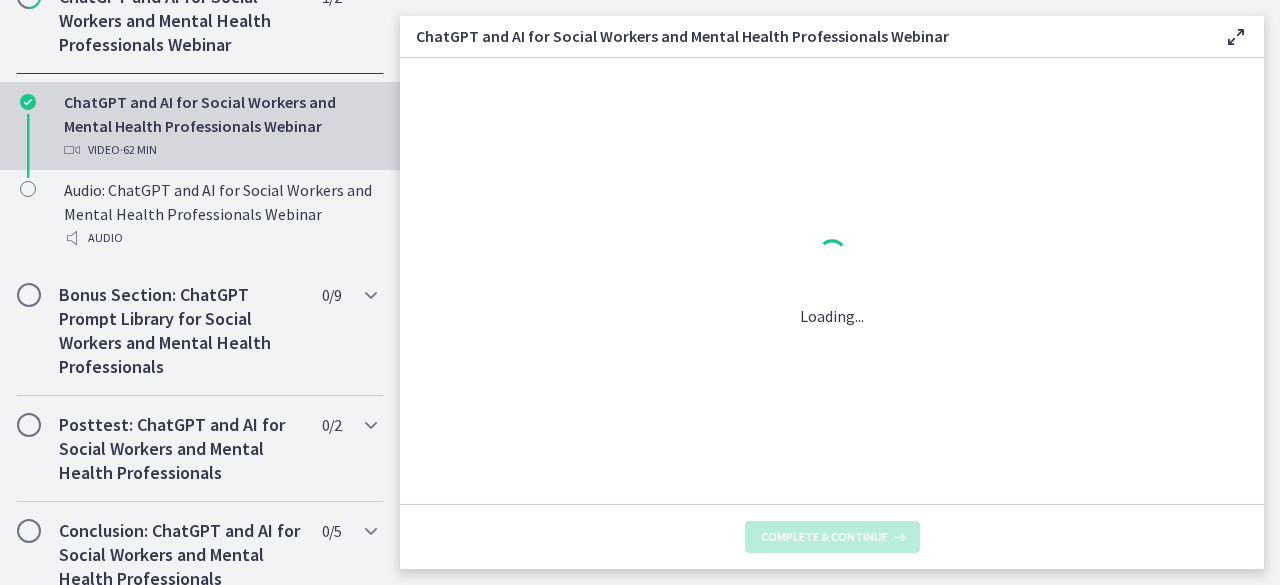 scroll, scrollTop: 0, scrollLeft: 0, axis: both 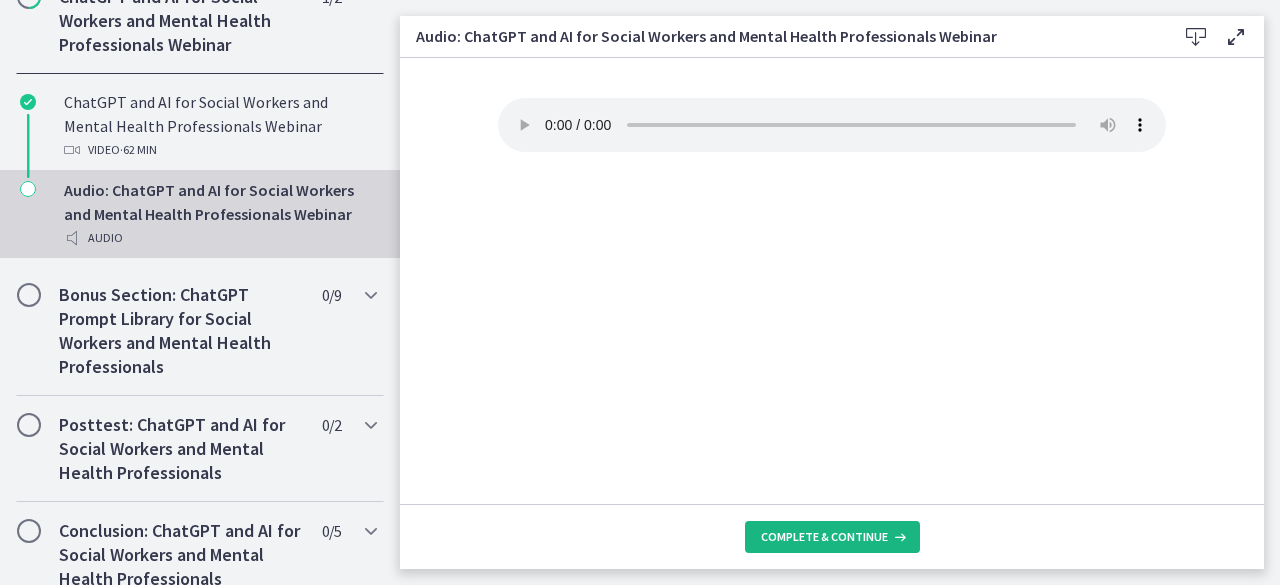 click on "Complete & continue" at bounding box center (824, 537) 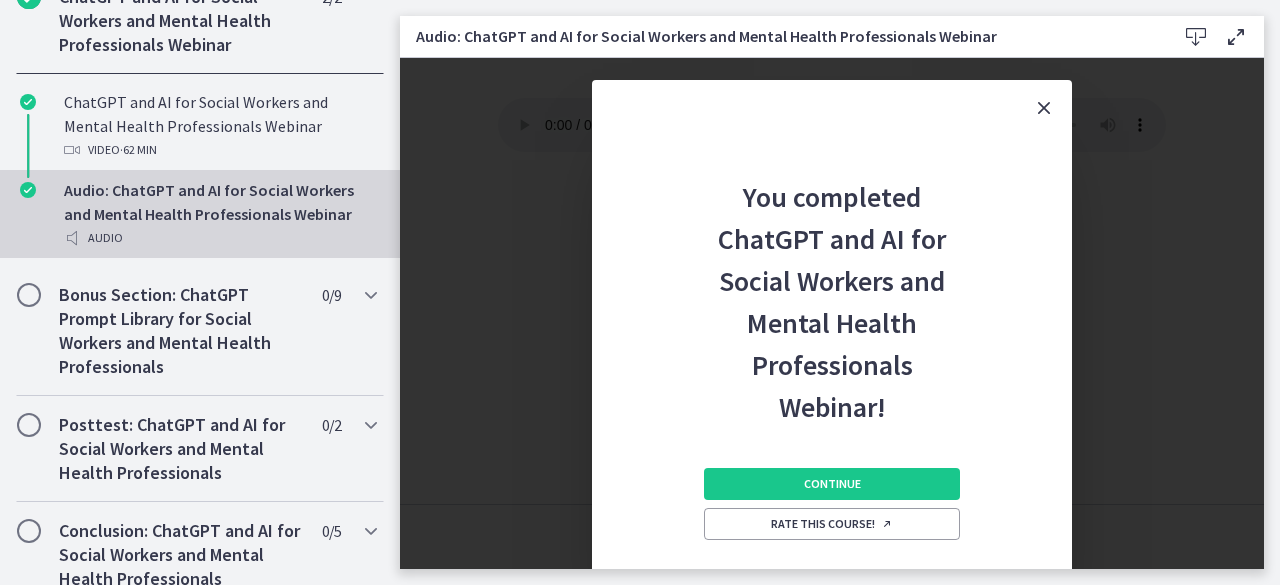 click on "You completed ChatGPT and AI for Social Workers and Mental Health Professionals Webinar!
Continue
Rate this course!" at bounding box center [832, 313] 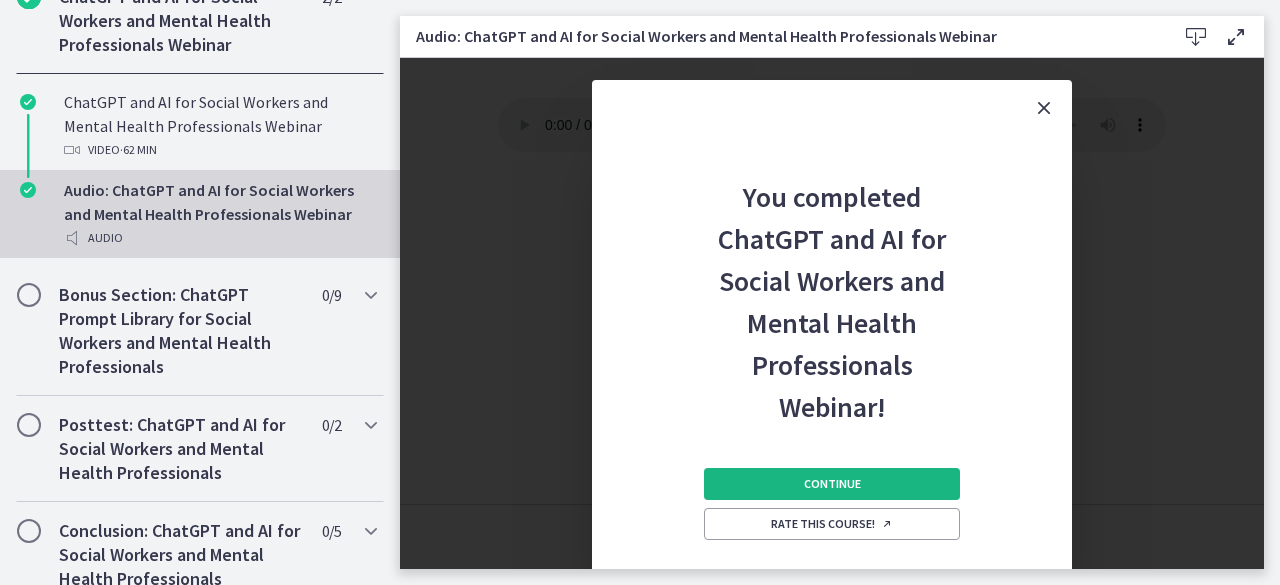 click on "Continue" at bounding box center [832, 484] 